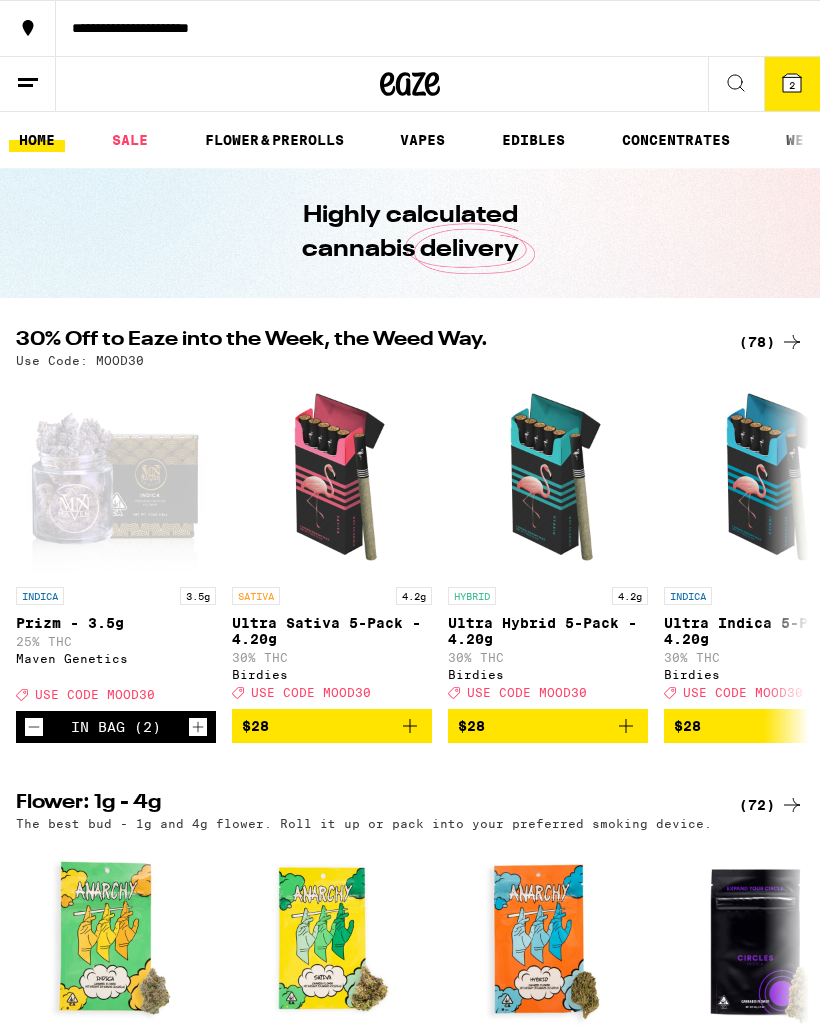 scroll, scrollTop: 0, scrollLeft: 0, axis: both 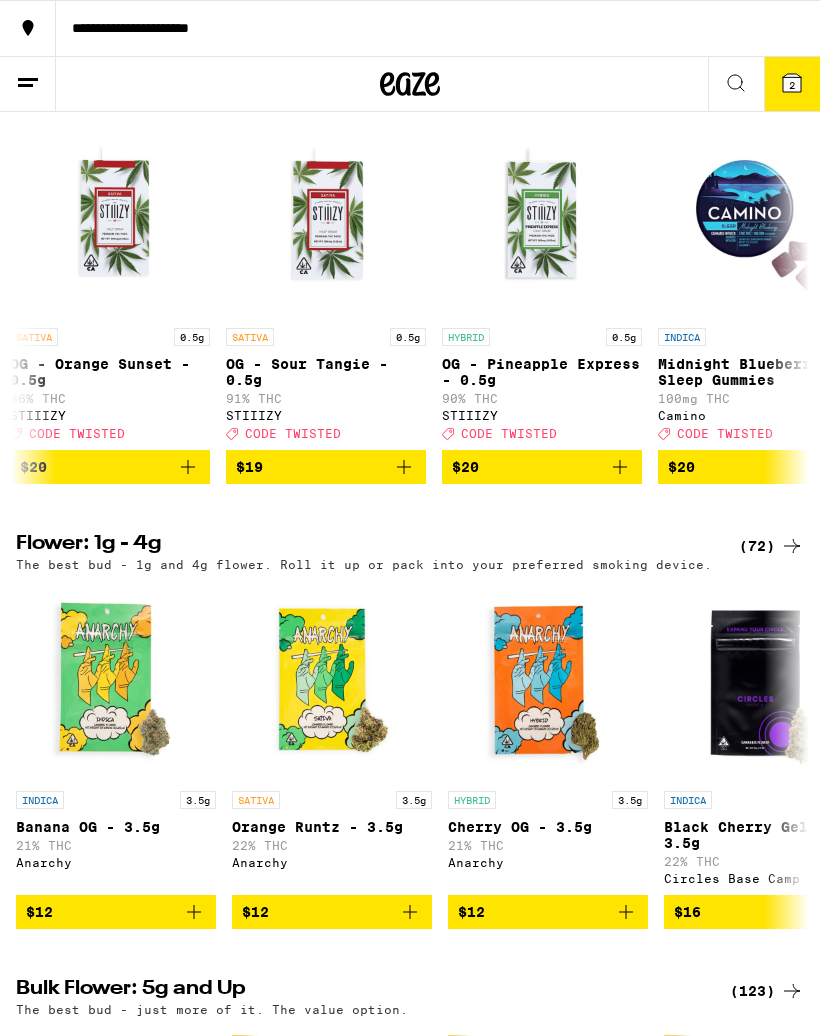 click on "2" at bounding box center [792, 84] 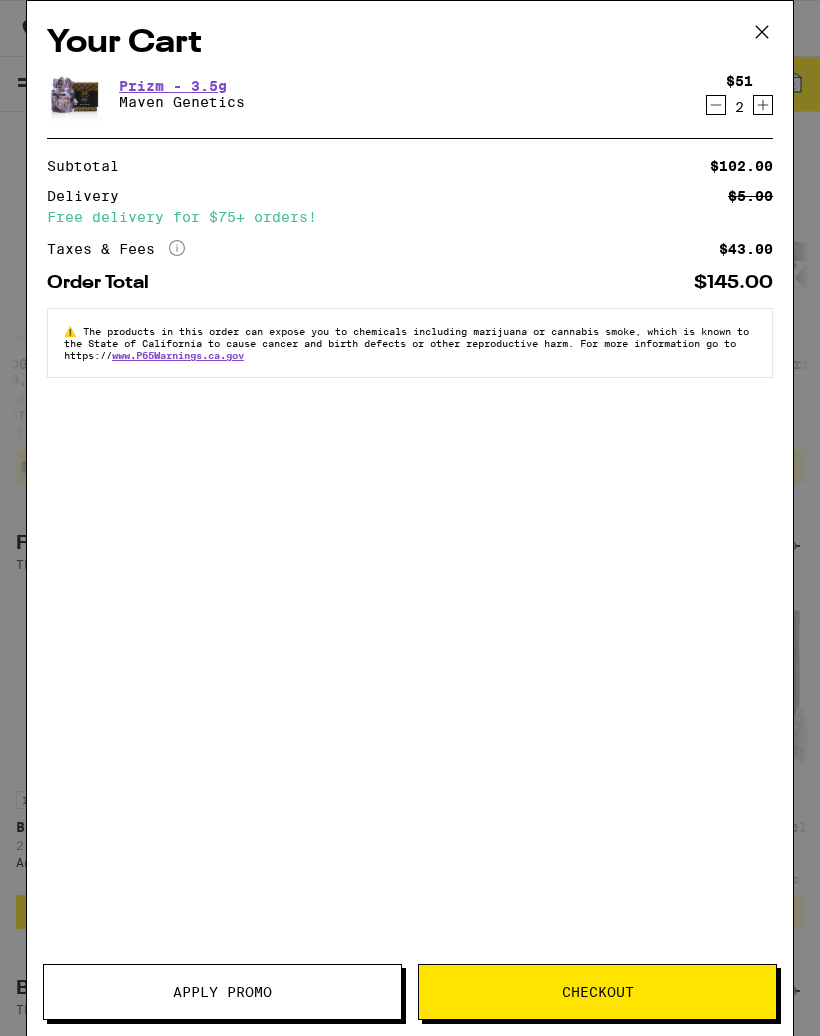 click 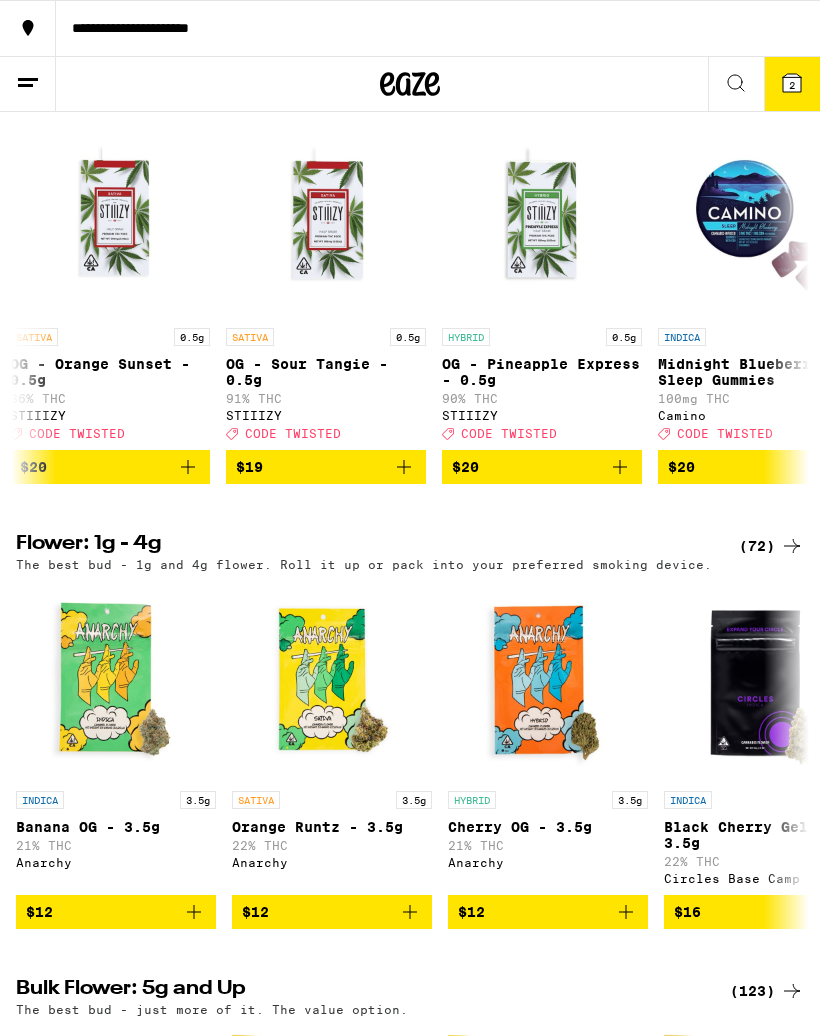 scroll, scrollTop: 0, scrollLeft: 0, axis: both 